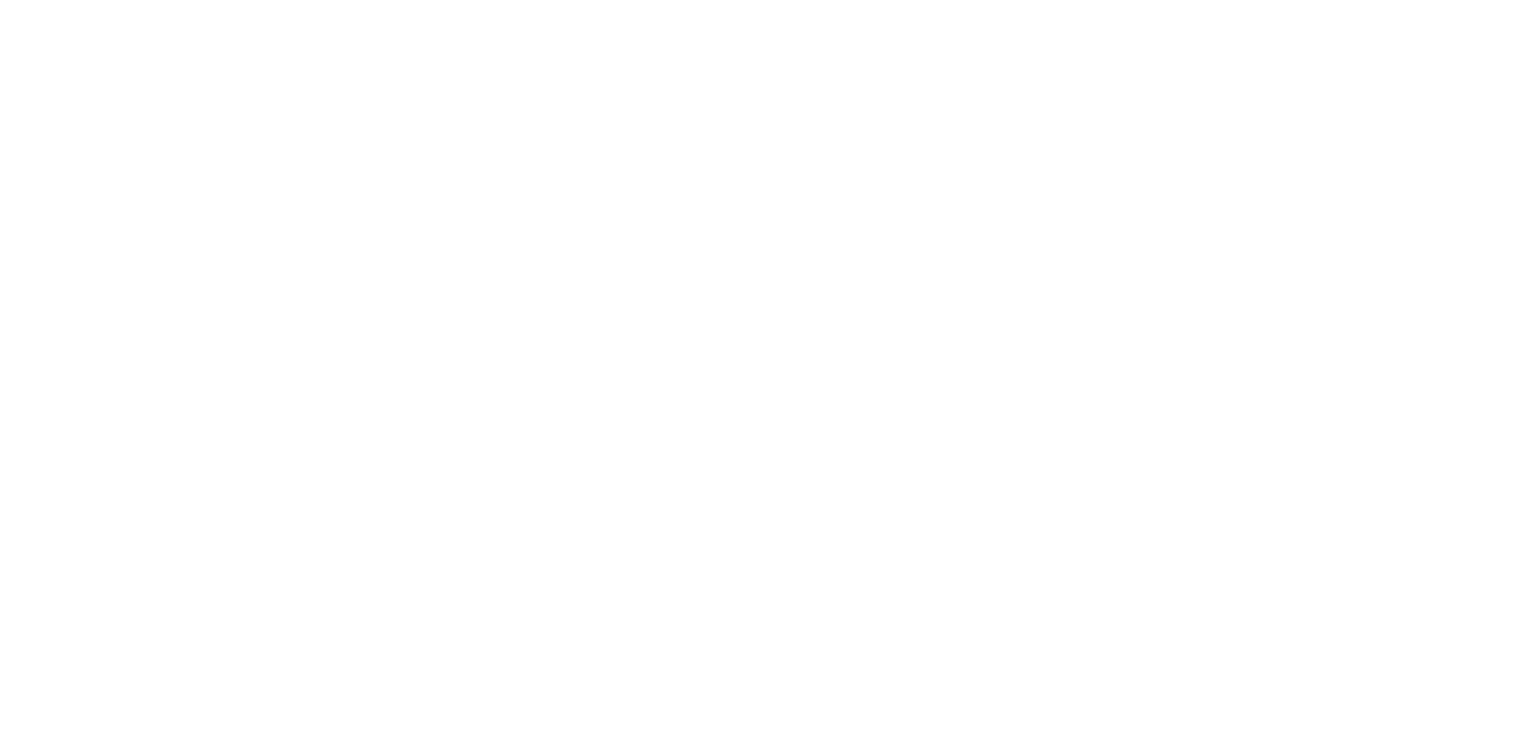 scroll, scrollTop: 0, scrollLeft: 0, axis: both 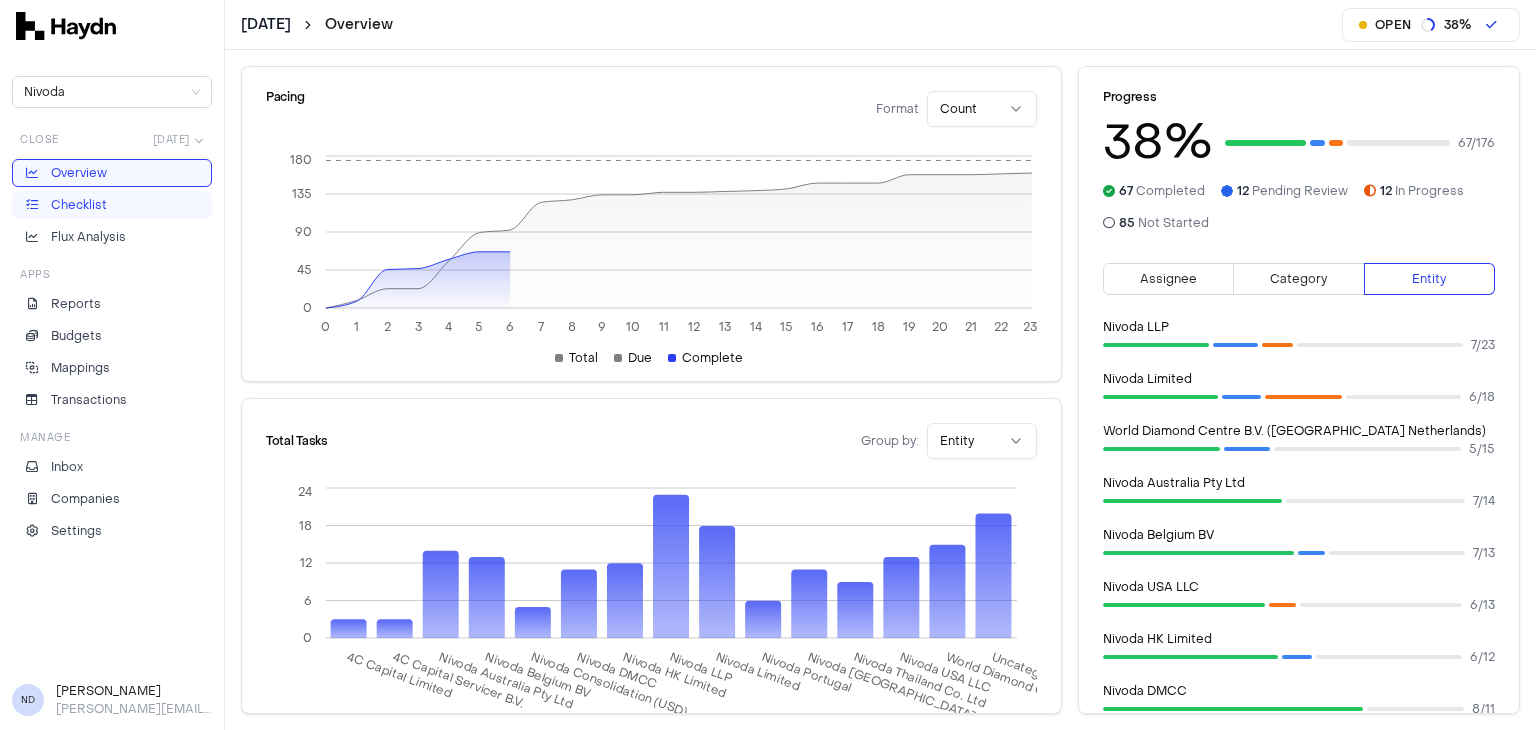 click on "Checklist" at bounding box center (112, 205) 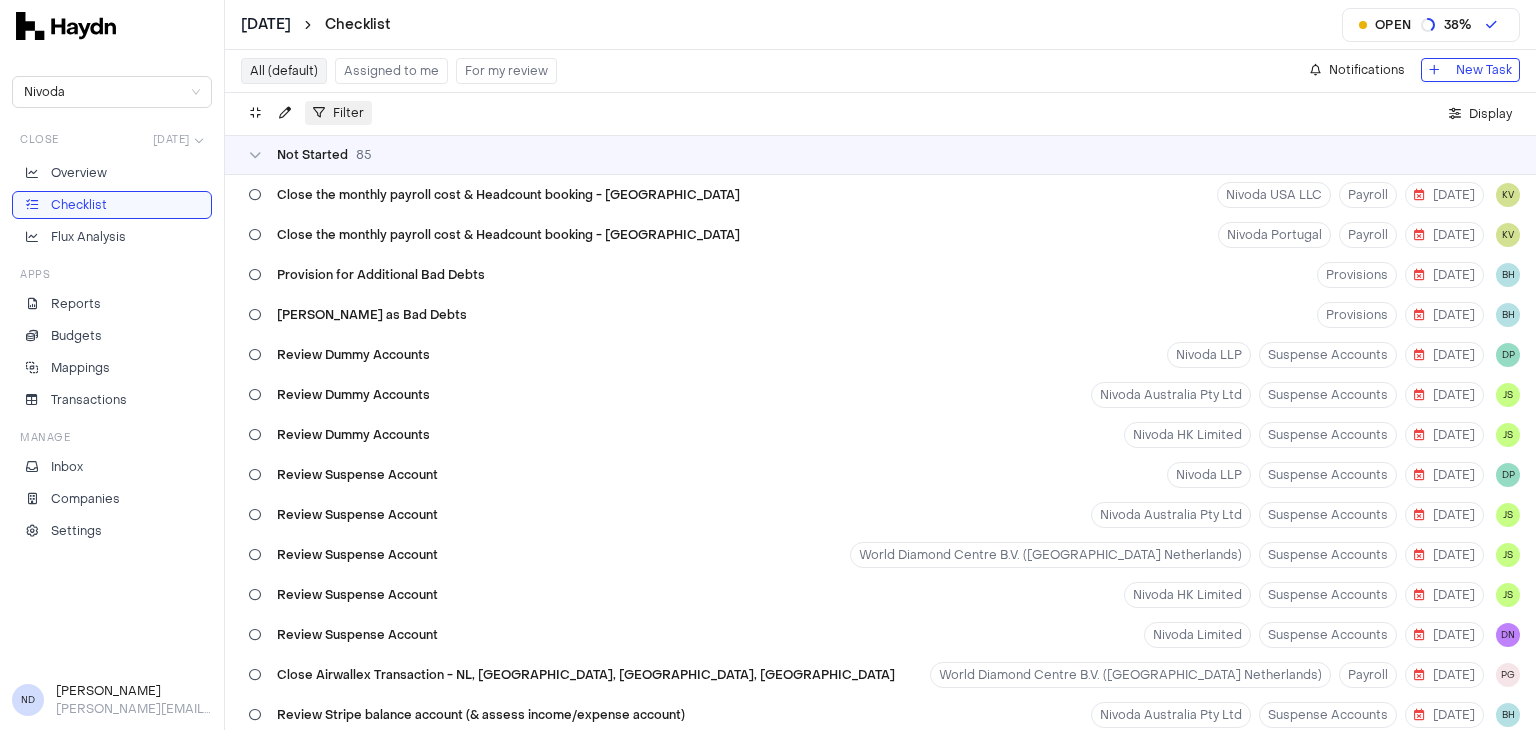 click on "Filter" at bounding box center [338, 113] 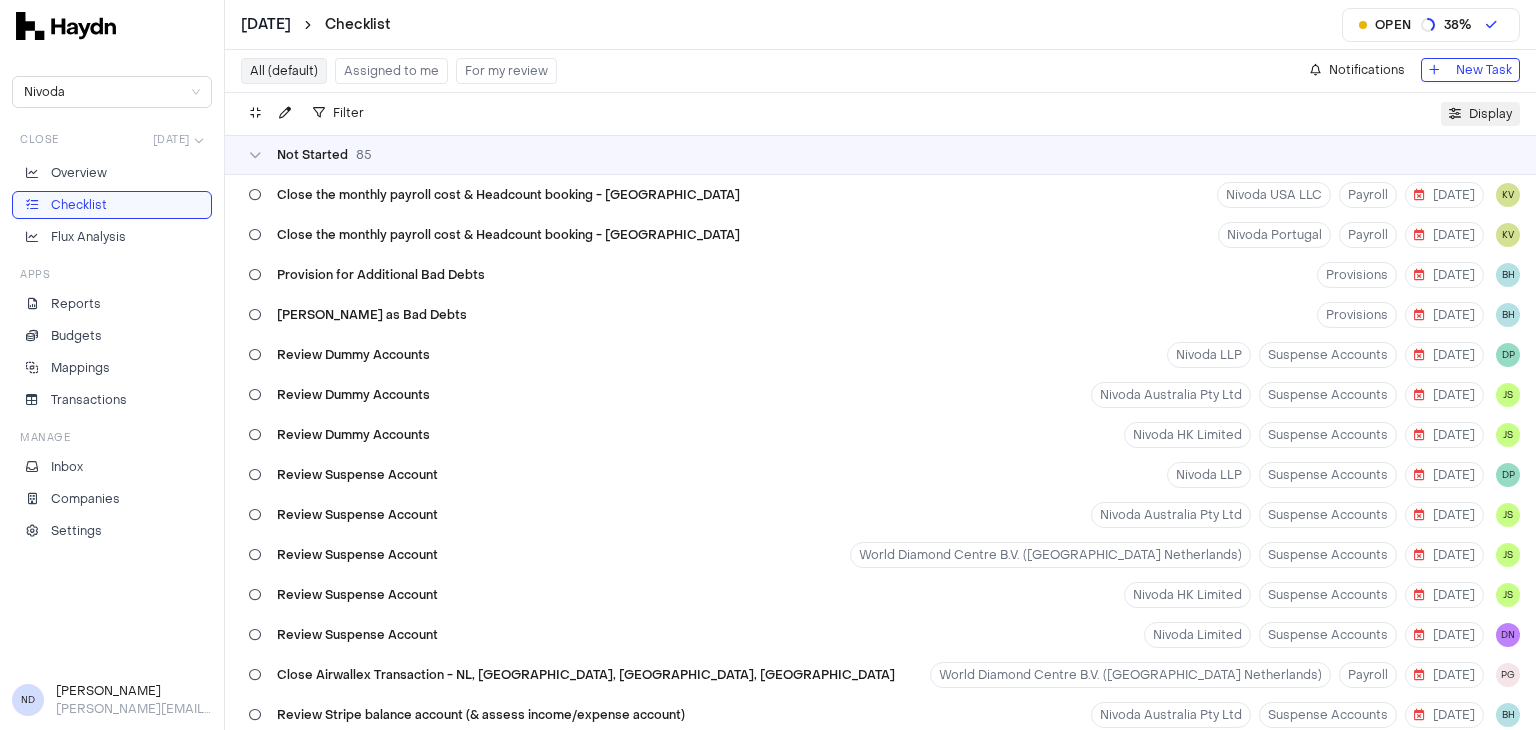 click on "Display" at bounding box center (1480, 114) 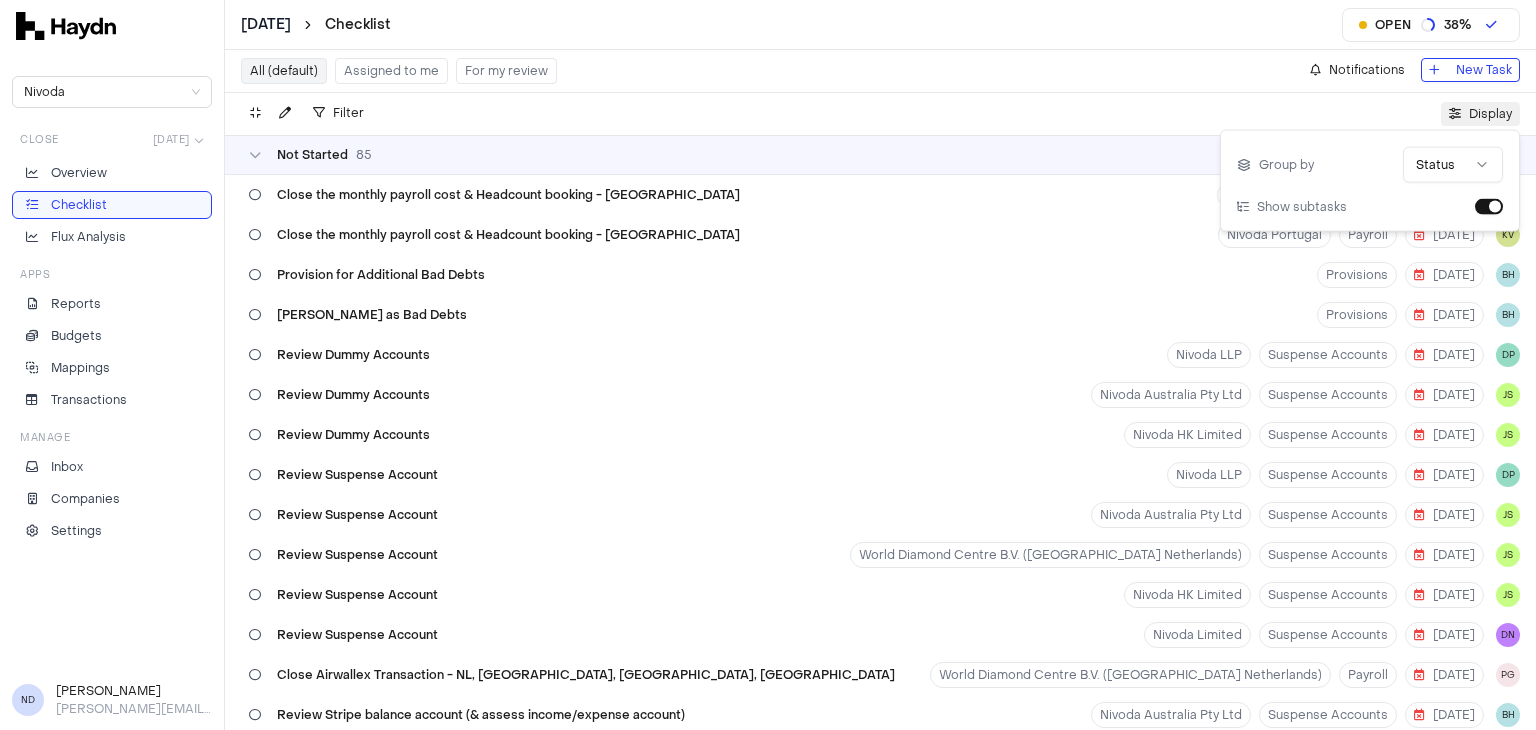 click on "Display" at bounding box center [1480, 114] 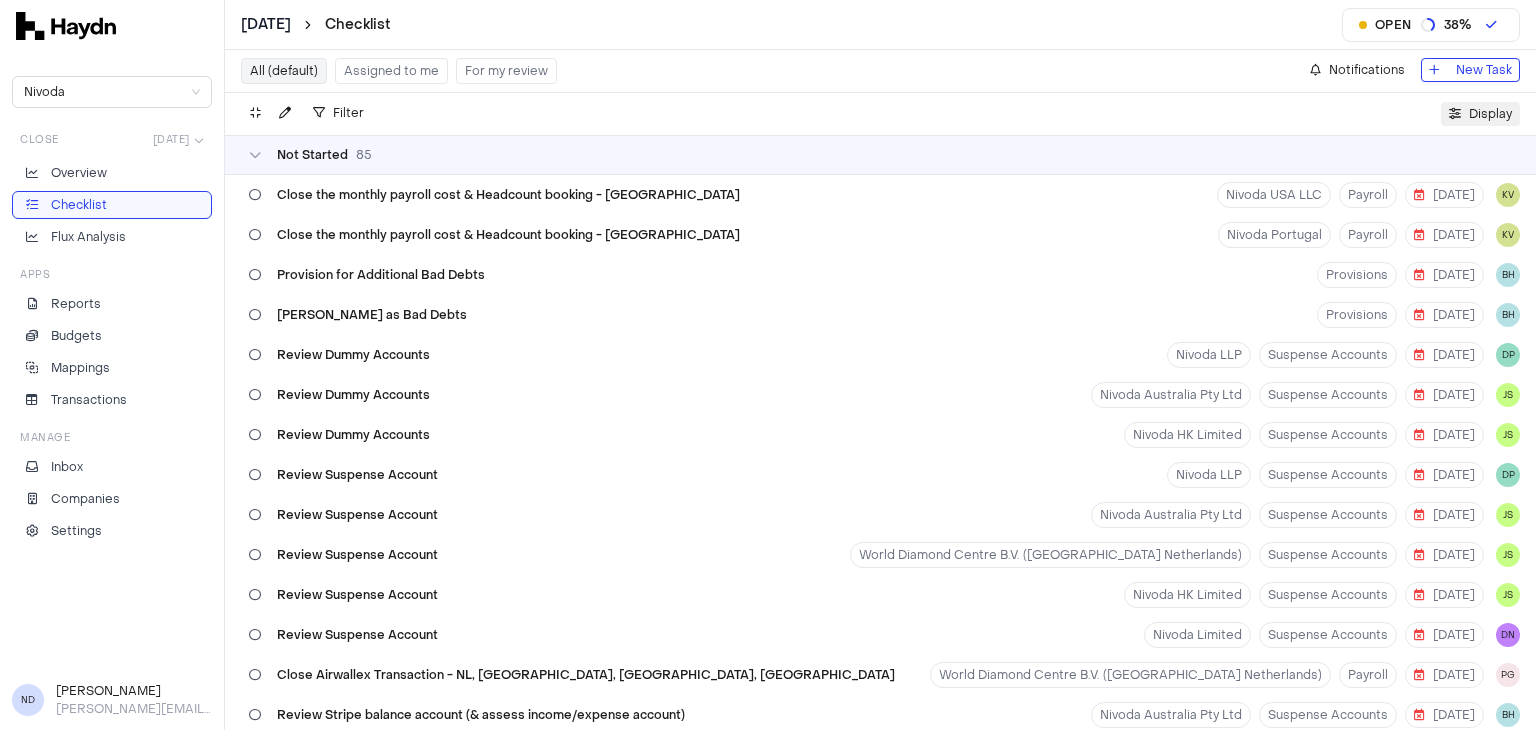 click at bounding box center (1455, 114) 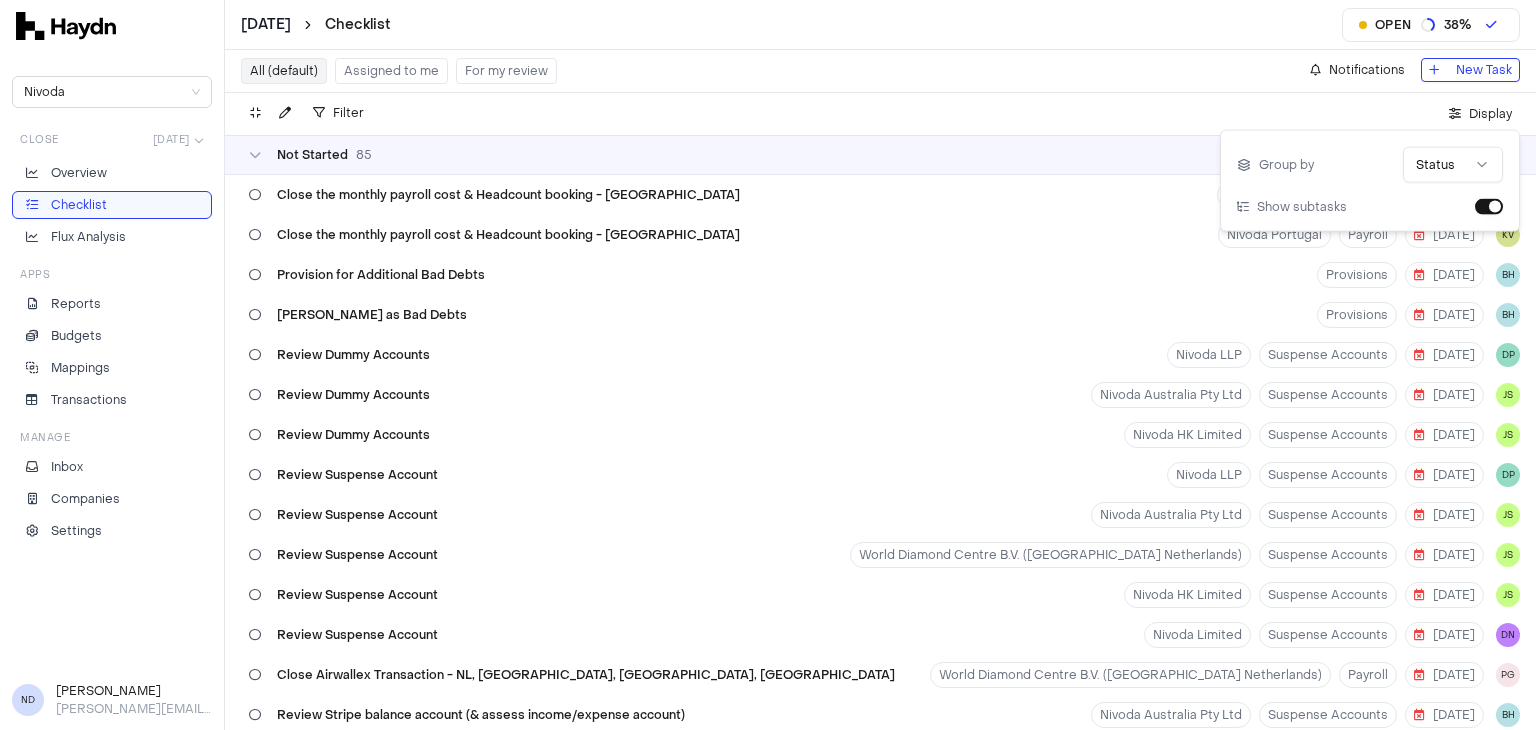 click on "[DATE] Checklist Open 38 % Nivoda Close [DATE] Overview Checklist Flux Analysis Apps Reports Budgets Mappings Transactions Manage Inbox Companies Settings ND [PERSON_NAME] [PERSON_NAME][EMAIL_ADDRESS][DOMAIN_NAME] All   (default) Assigned to me   For my review   Notifications New Task Filter . Display Not Started 85 Close the monthly payroll cost & Headcount booking - [GEOGRAPHIC_DATA] Nivoda USA LLC Payroll [DATE] KV Close the monthly payroll cost & Headcount booking - [GEOGRAPHIC_DATA] Nivoda Portugal Payroll [DATE] KV Provision for Additional Bad Debts Provisions [DATE] BH [PERSON_NAME] as Bad Debts Provisions [DATE] BH Review Dummy Accounts Nivoda LLP Suspense Accounts [DATE] DP Review Dummy Accounts Nivoda Australia Pty Ltd Suspense Accounts [DATE] JS Review Dummy Accounts Nivoda HK Limited Suspense Accounts [DATE] JS Review Suspense Account Nivoda LLP Suspense Accounts [DATE] DP Review Suspense Account Nivoda Australia Pty Ltd Suspense Accounts [DATE] JS Review Suspense Account World Diamond Centre B.V. (Nivoda Netherlands) Suspense Accounts [DATE] 0" at bounding box center [768, 365] 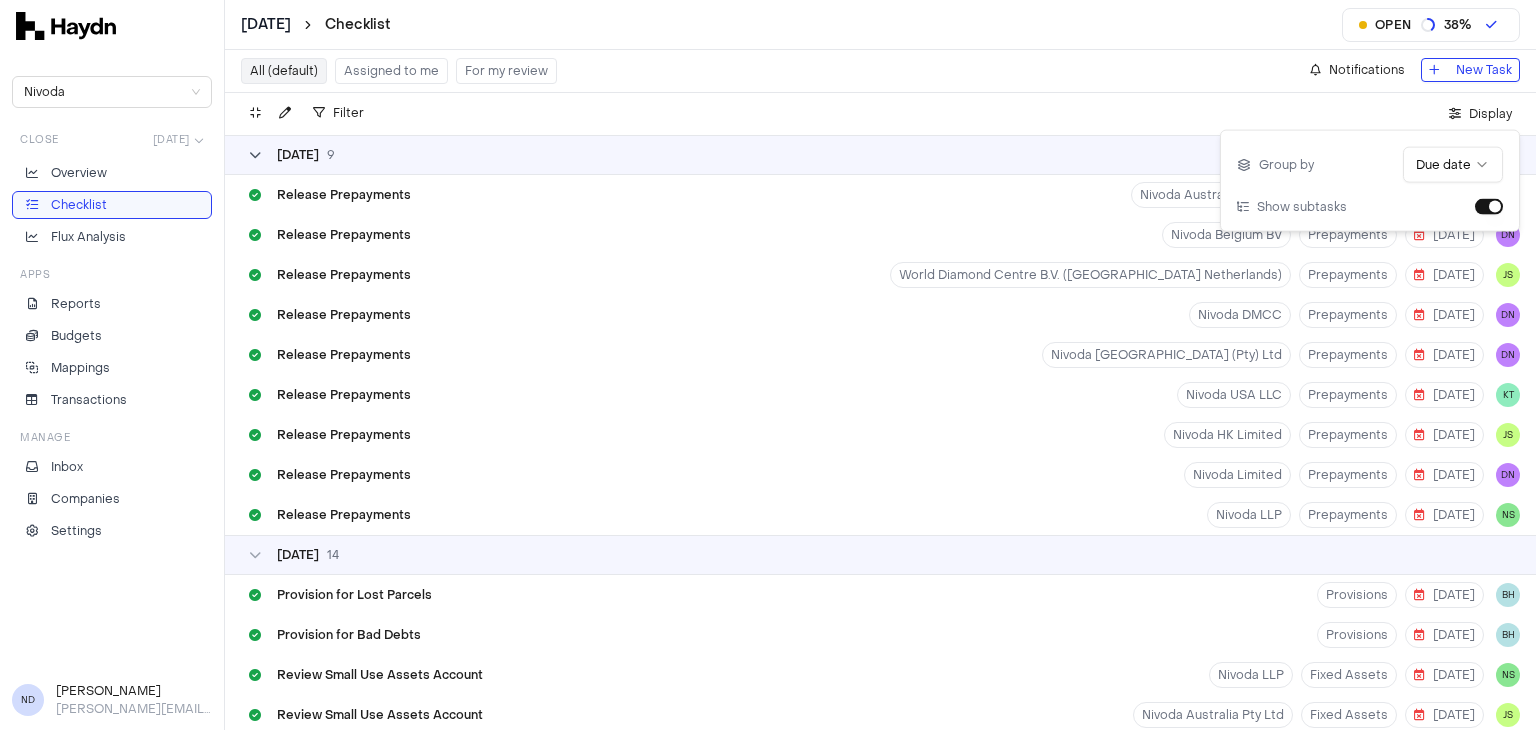 click on "[DATE]" at bounding box center [298, 155] 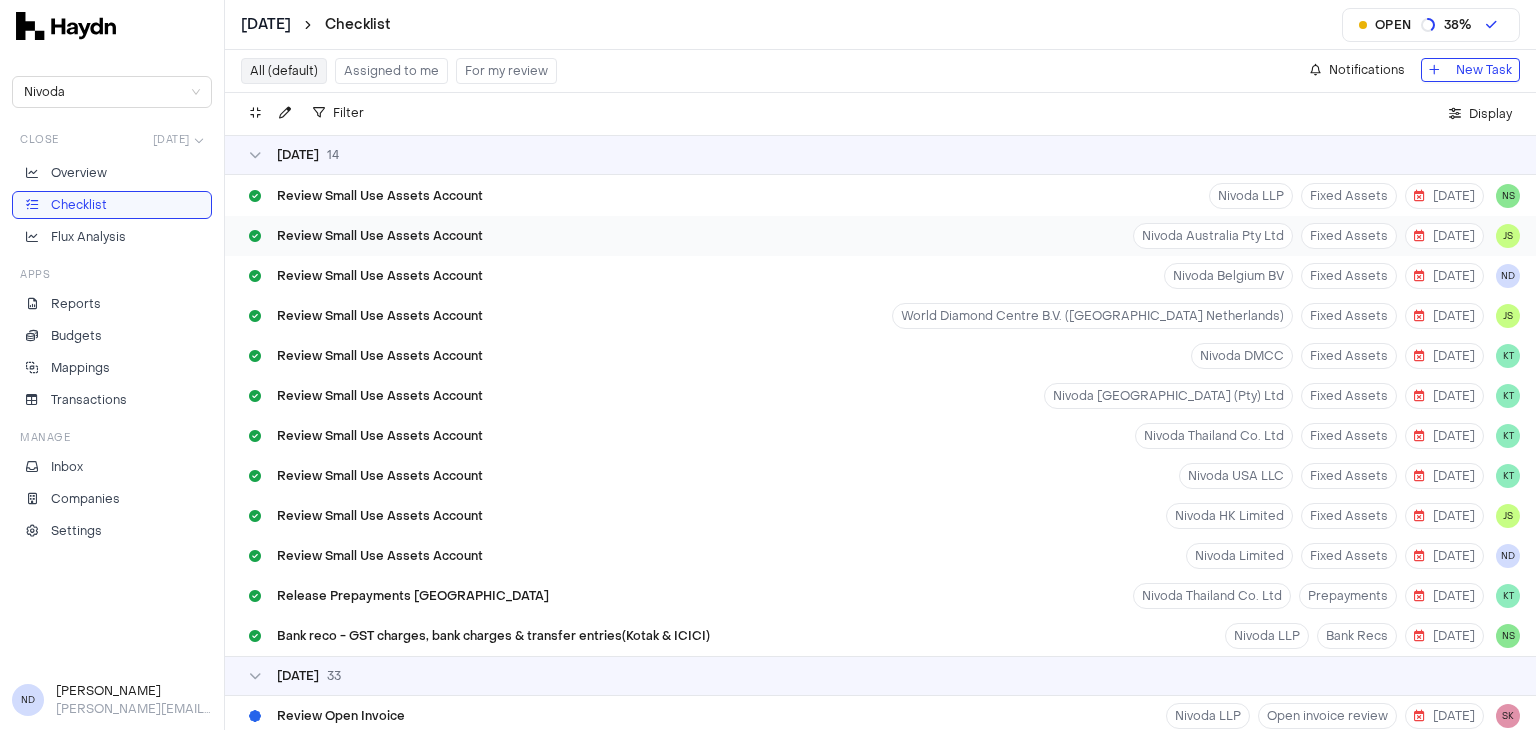 scroll, scrollTop: 0, scrollLeft: 0, axis: both 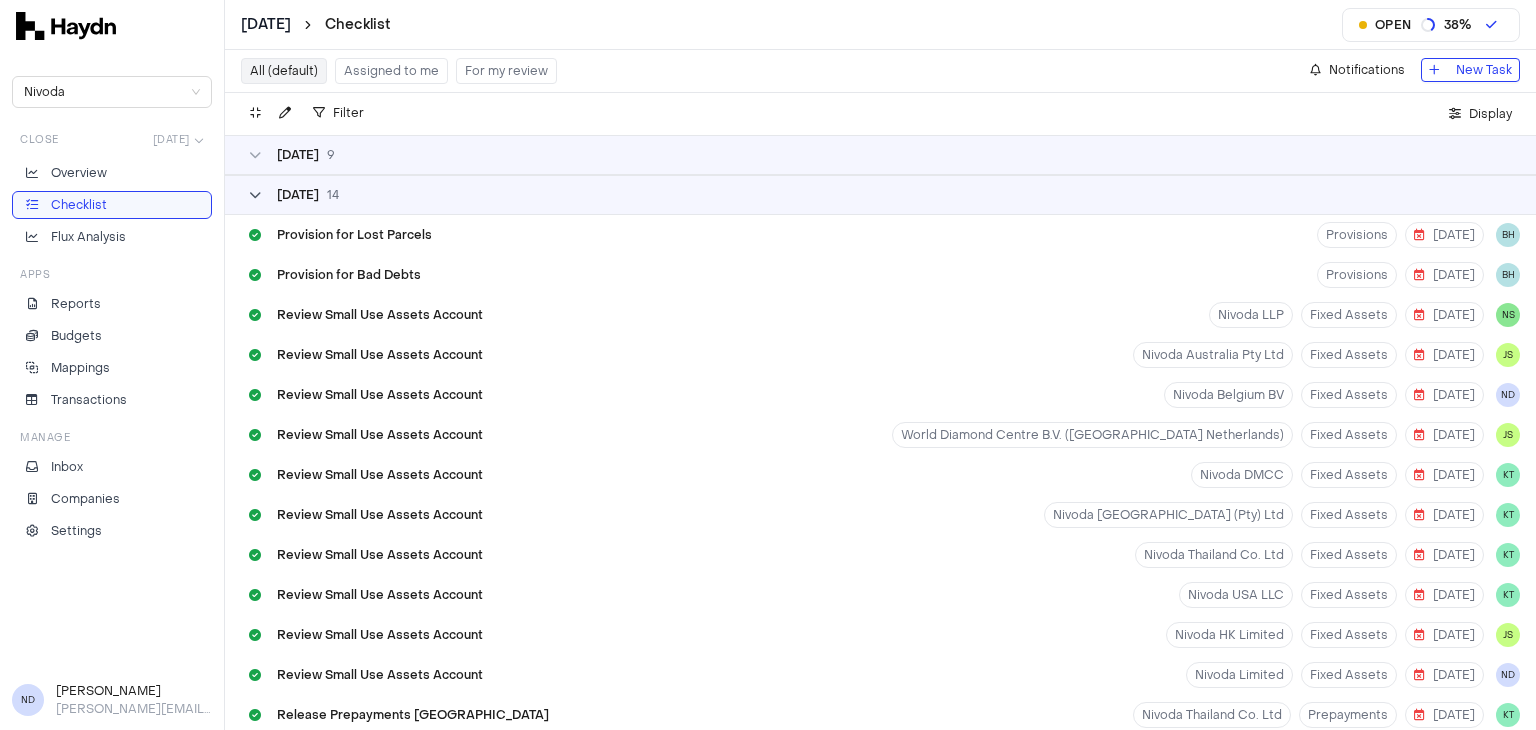 click on "[DATE]" at bounding box center [298, 195] 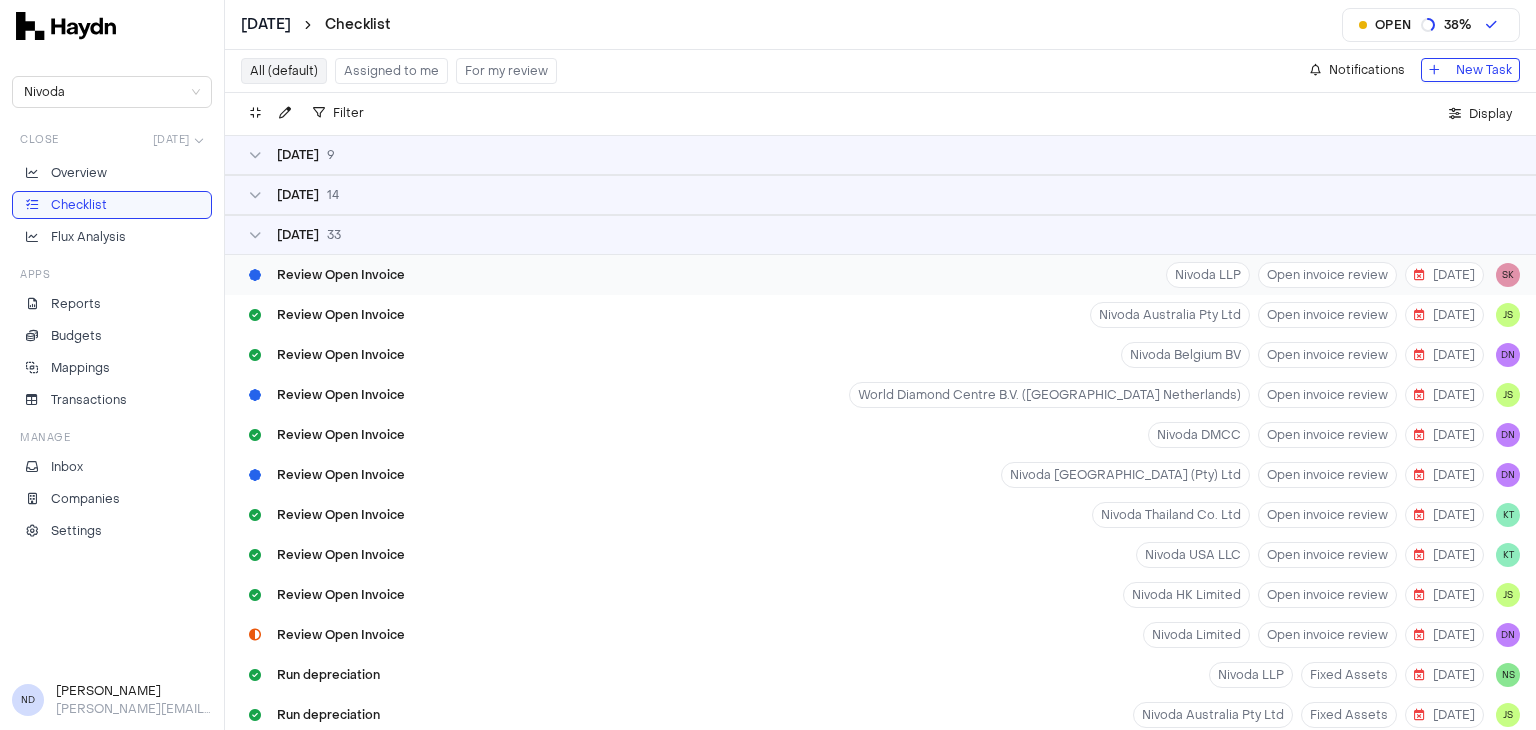 click on "Review Open Invoice Nivoda LLP Open invoice review [DATE] SK" at bounding box center (880, 275) 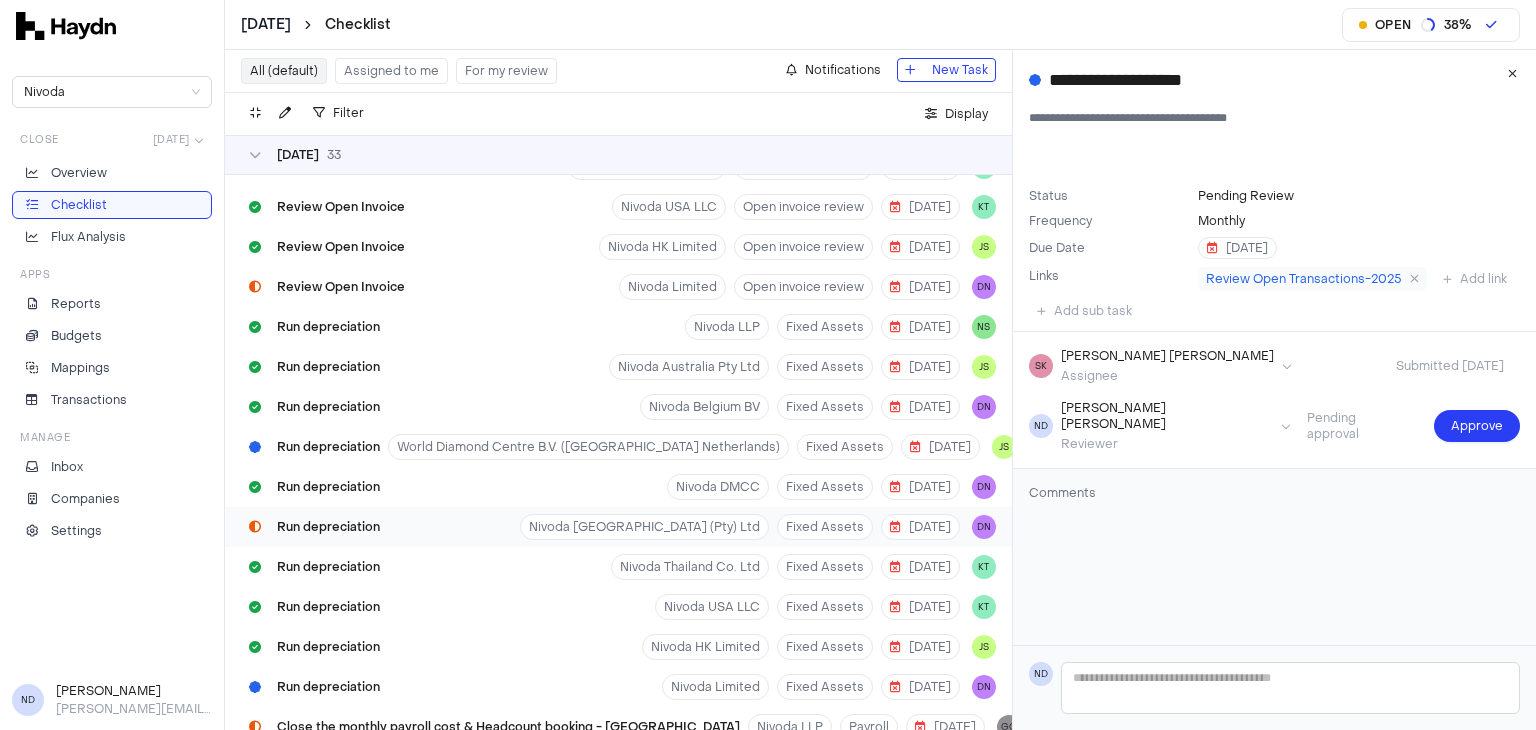 scroll, scrollTop: 350, scrollLeft: 0, axis: vertical 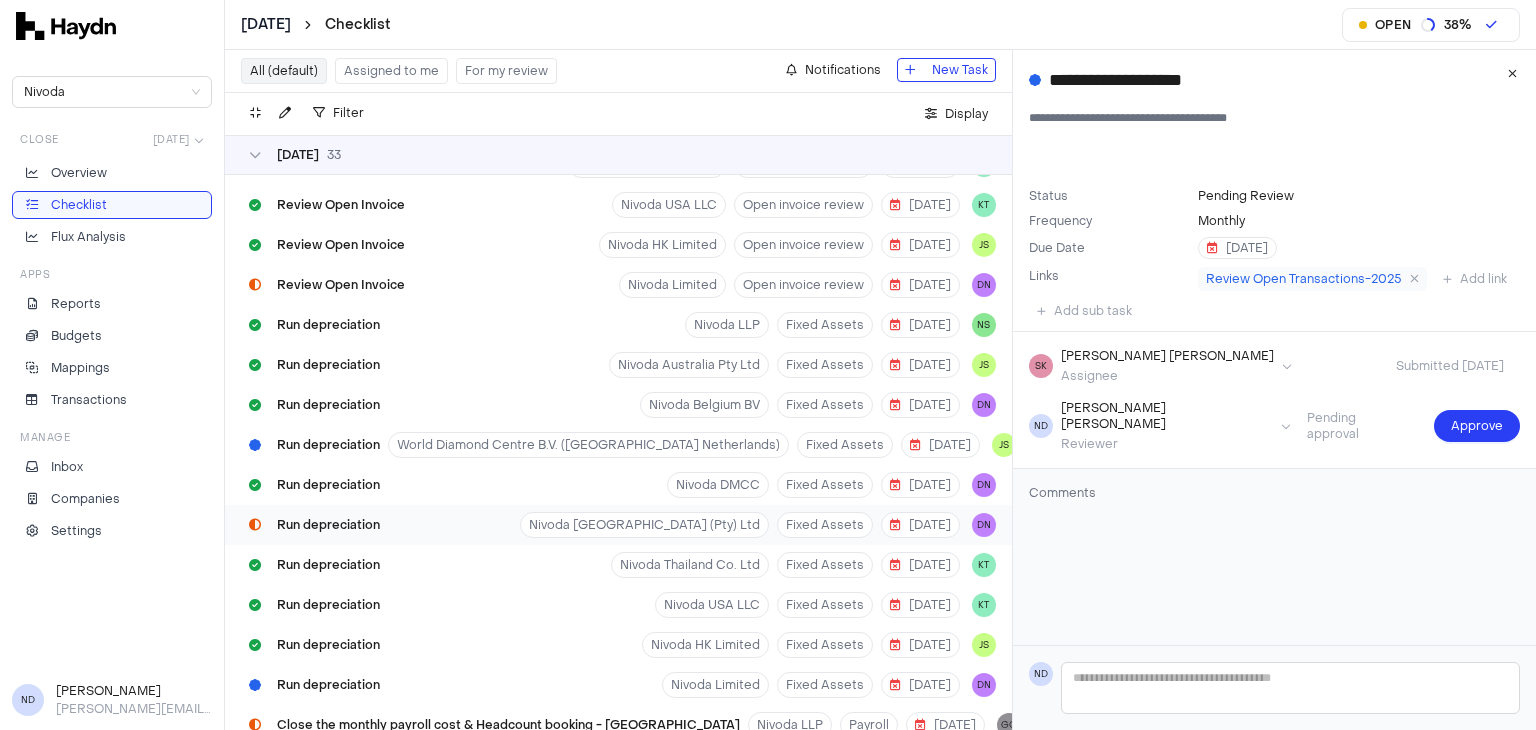 click on "Run depreciation" at bounding box center [328, 525] 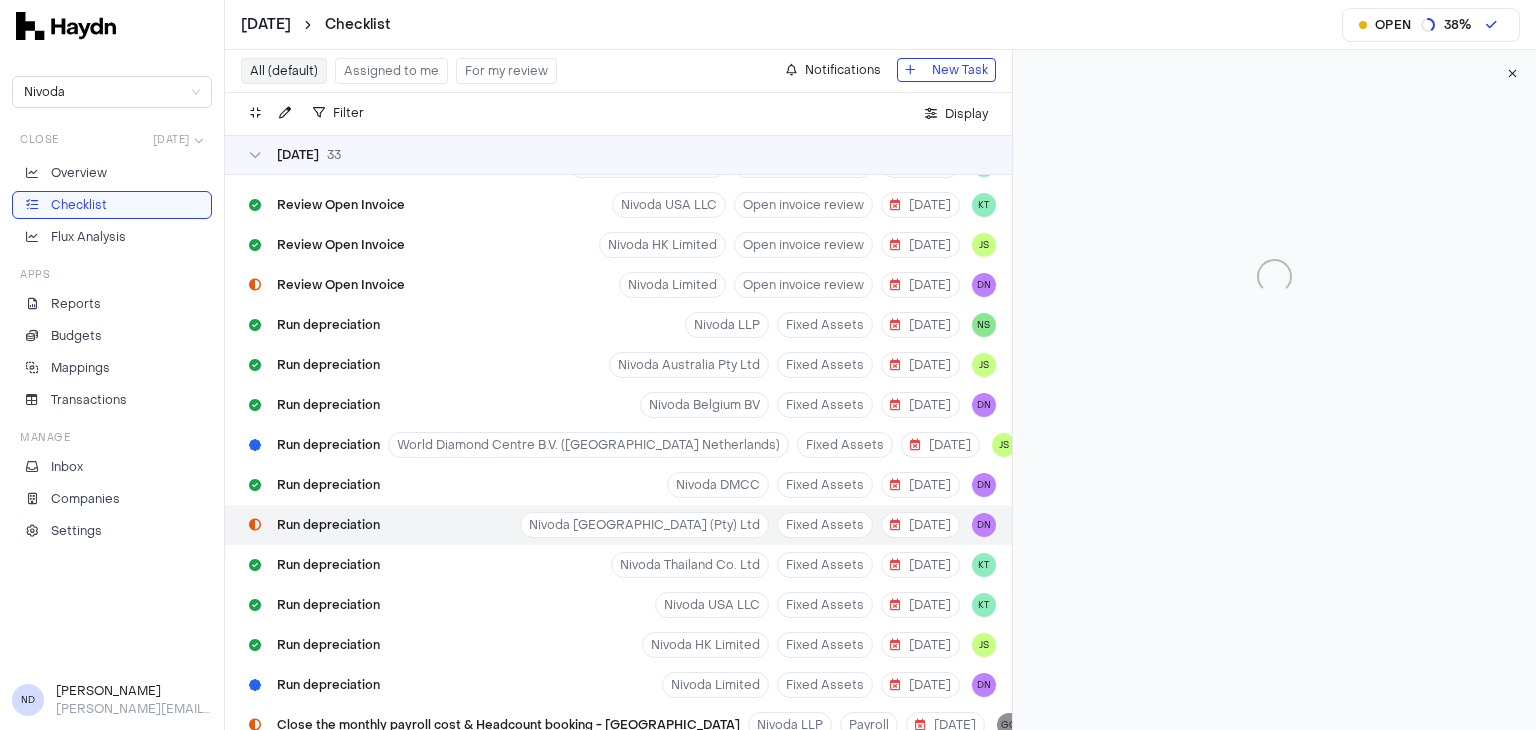 type 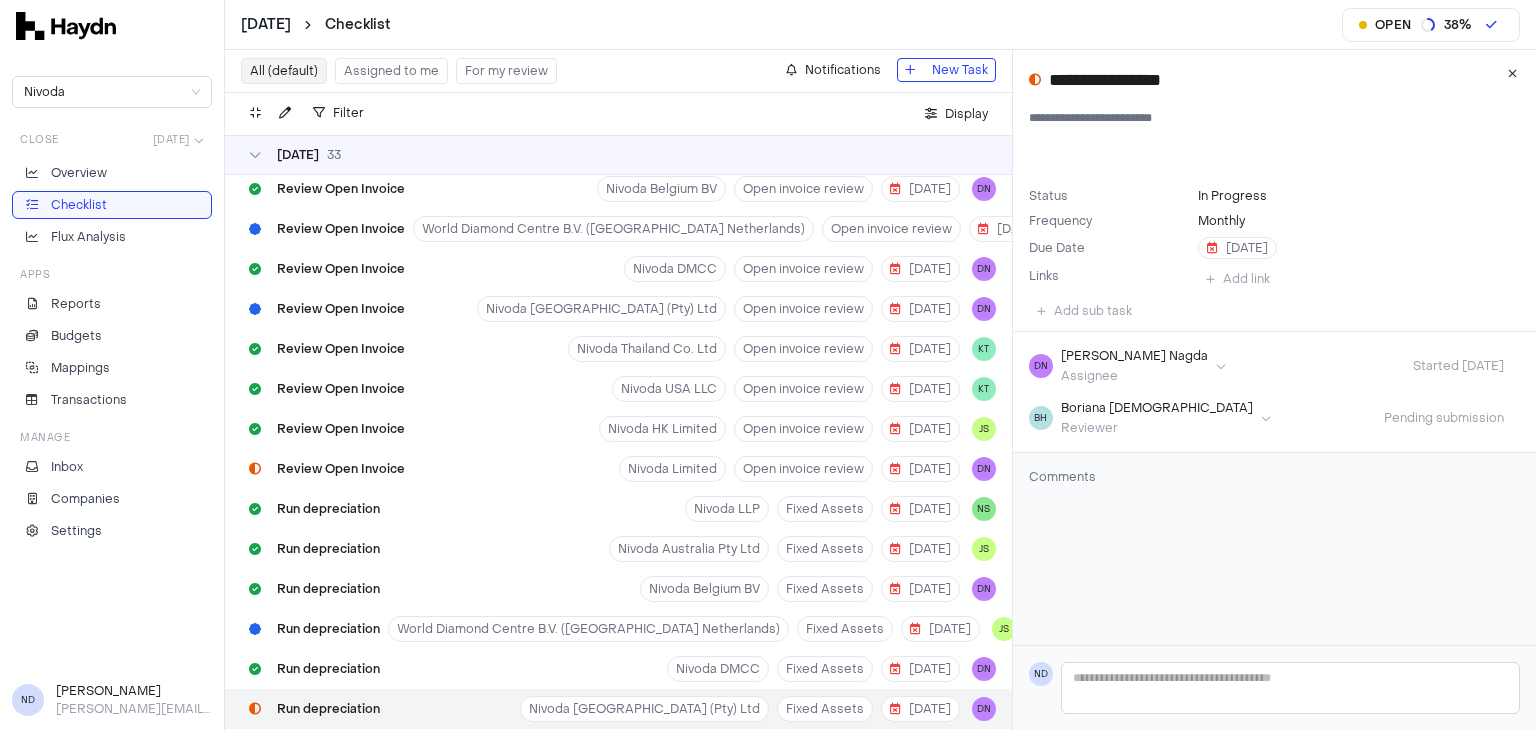 scroll, scrollTop: 0, scrollLeft: 0, axis: both 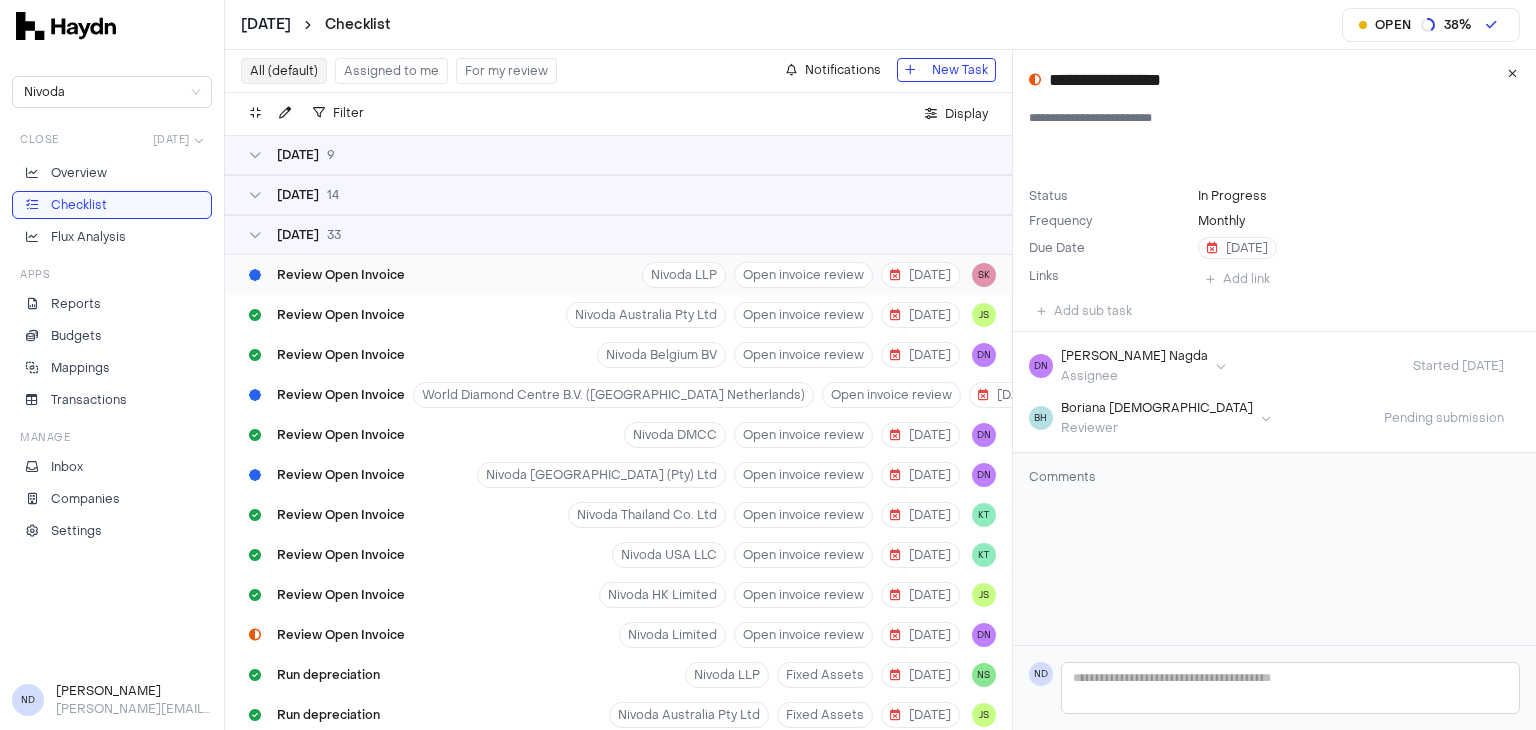 click on "Review Open Invoice Nivoda LLP Open invoice review [DATE] SK" at bounding box center [618, 275] 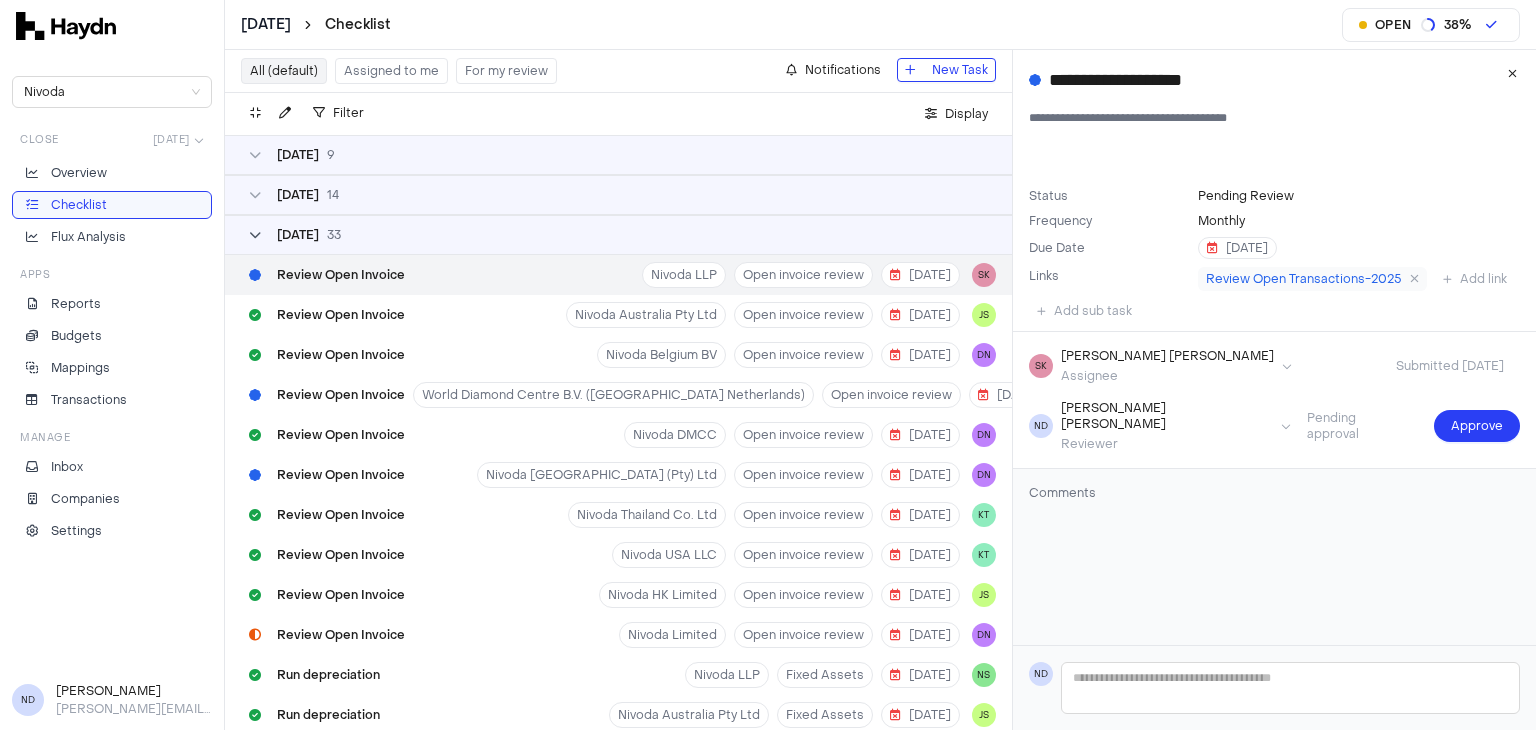 click on "[DATE]" at bounding box center (298, 235) 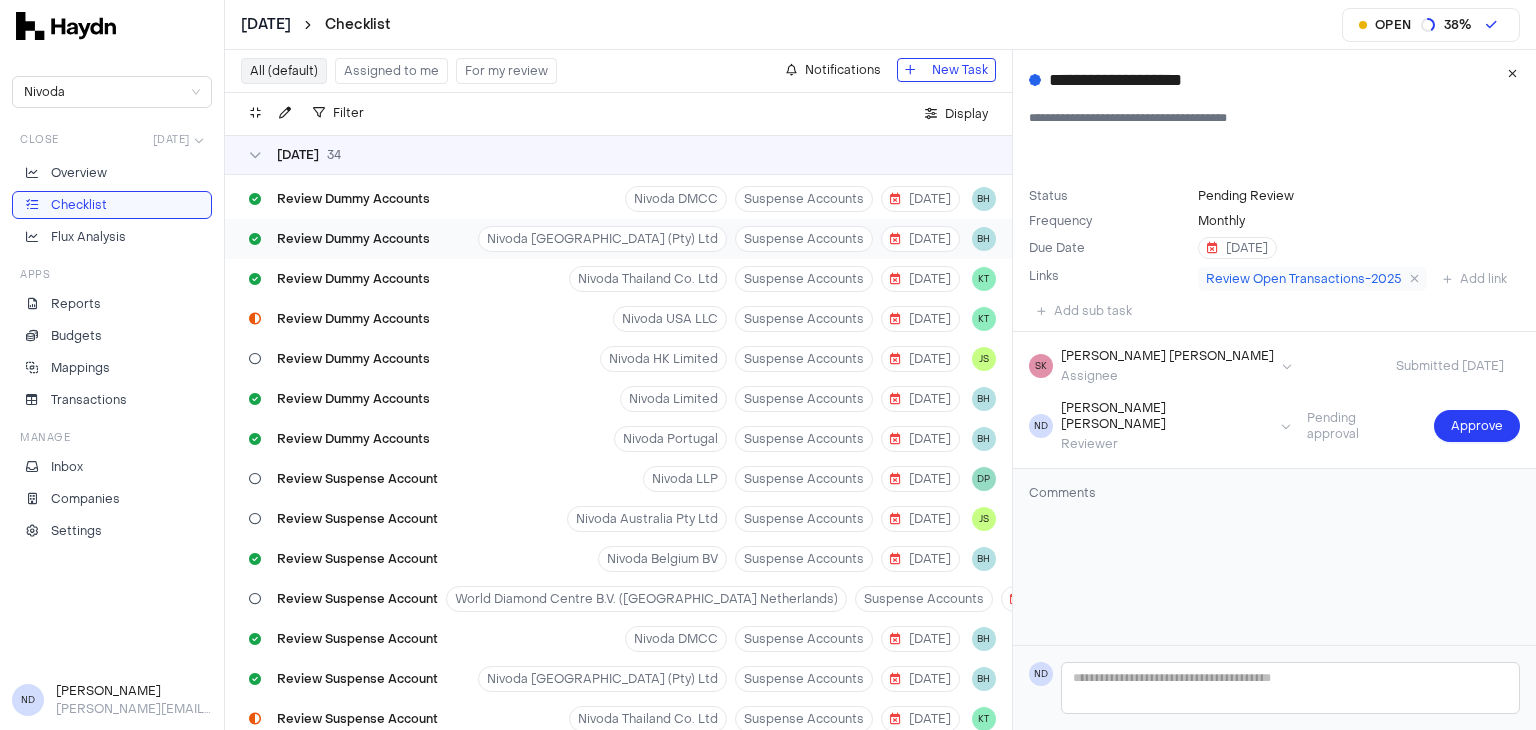 scroll, scrollTop: 368, scrollLeft: 0, axis: vertical 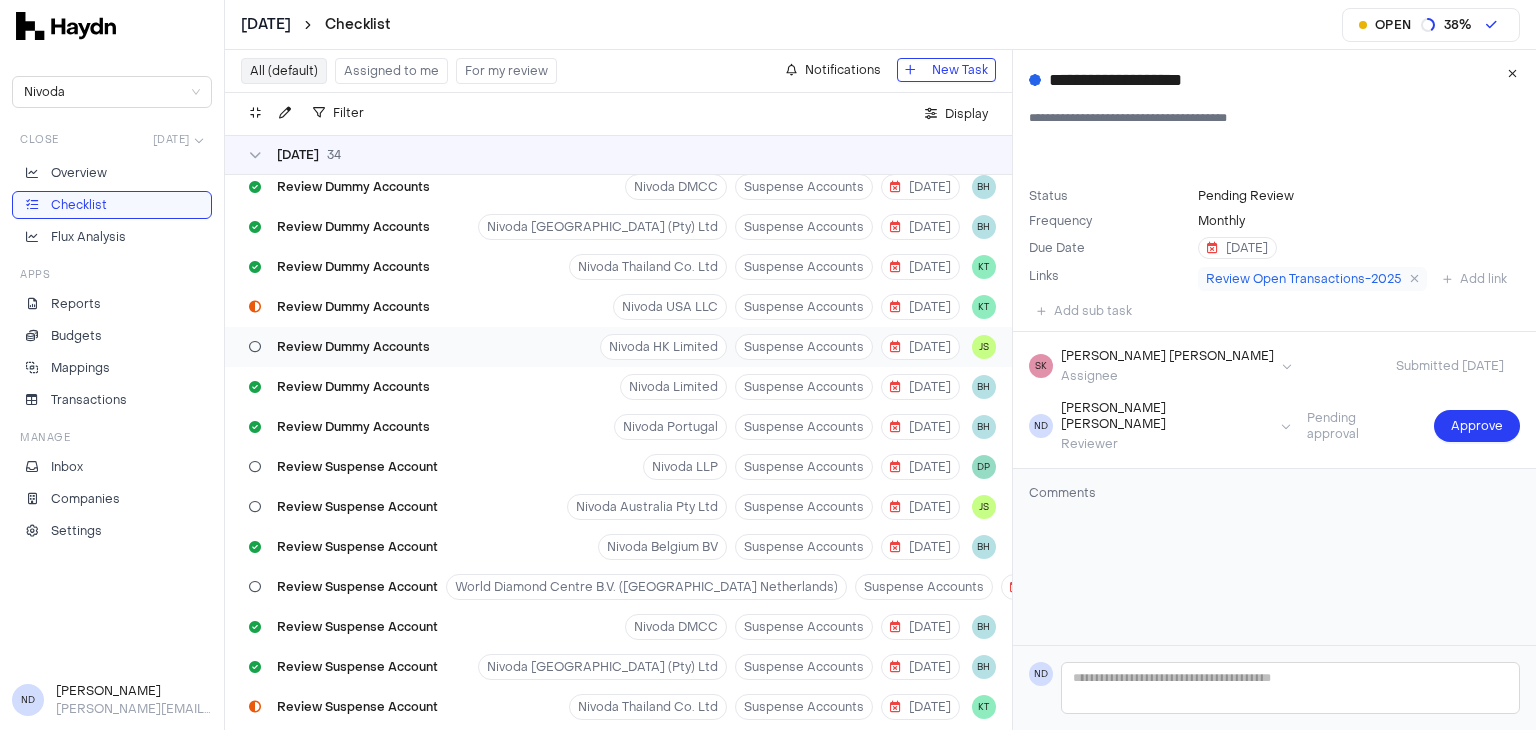 click on "Review Dummy Accounts" at bounding box center (339, 347) 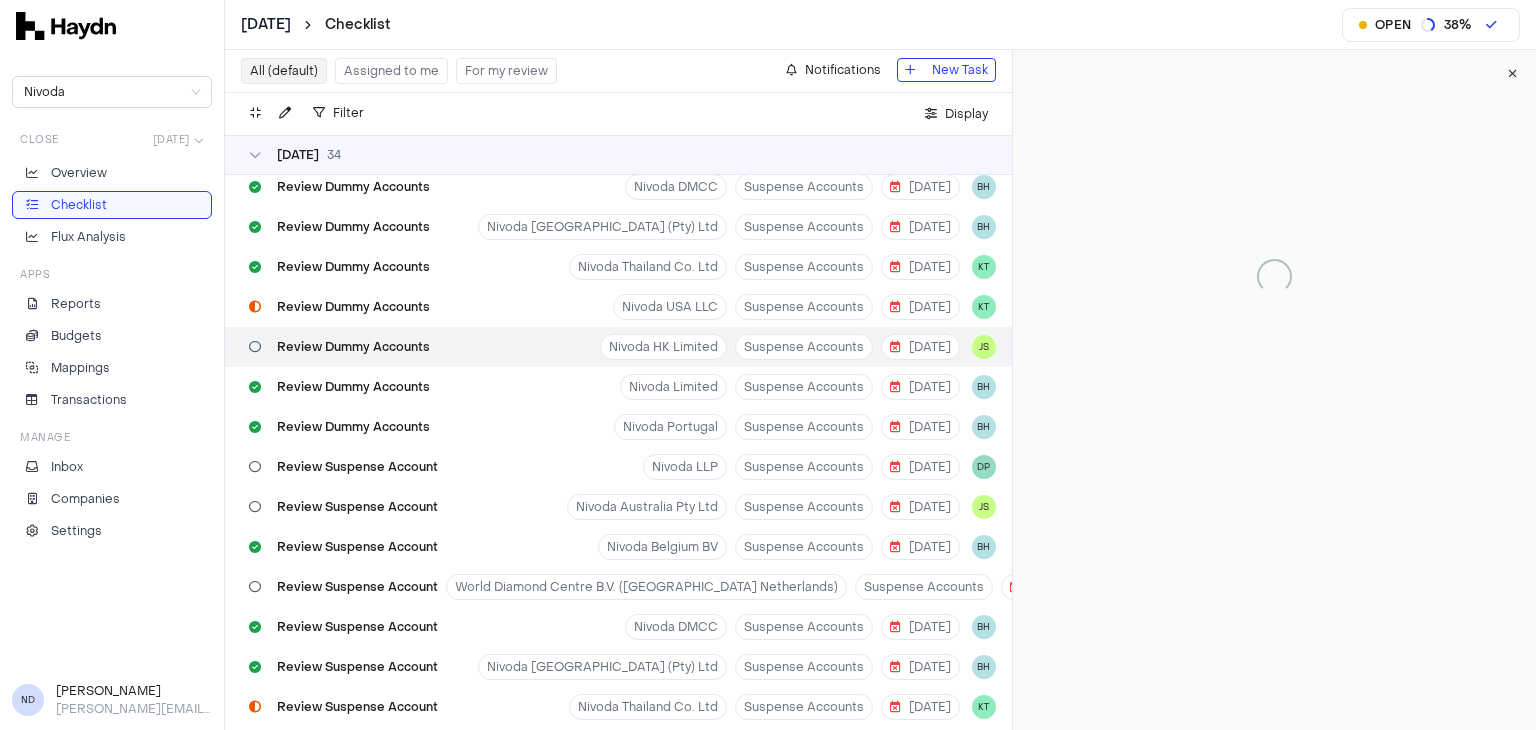 type 